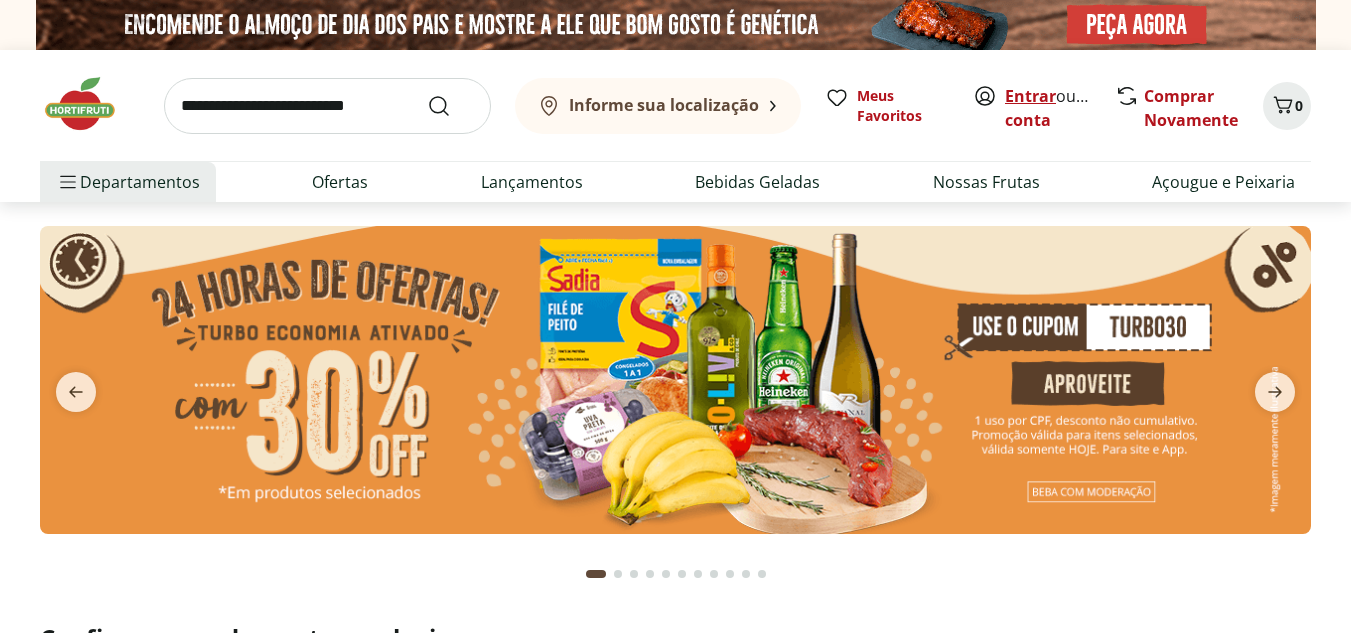 scroll, scrollTop: 0, scrollLeft: 0, axis: both 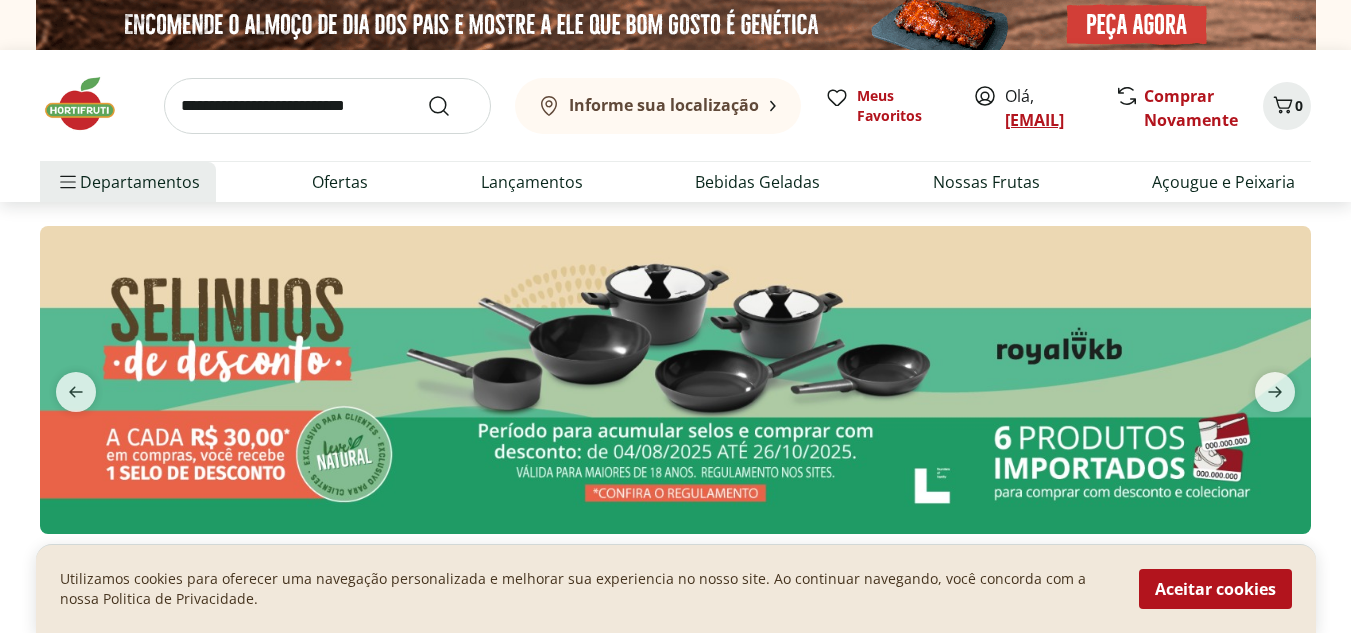 click on "julianakfuri@icloud.com" at bounding box center (1034, 120) 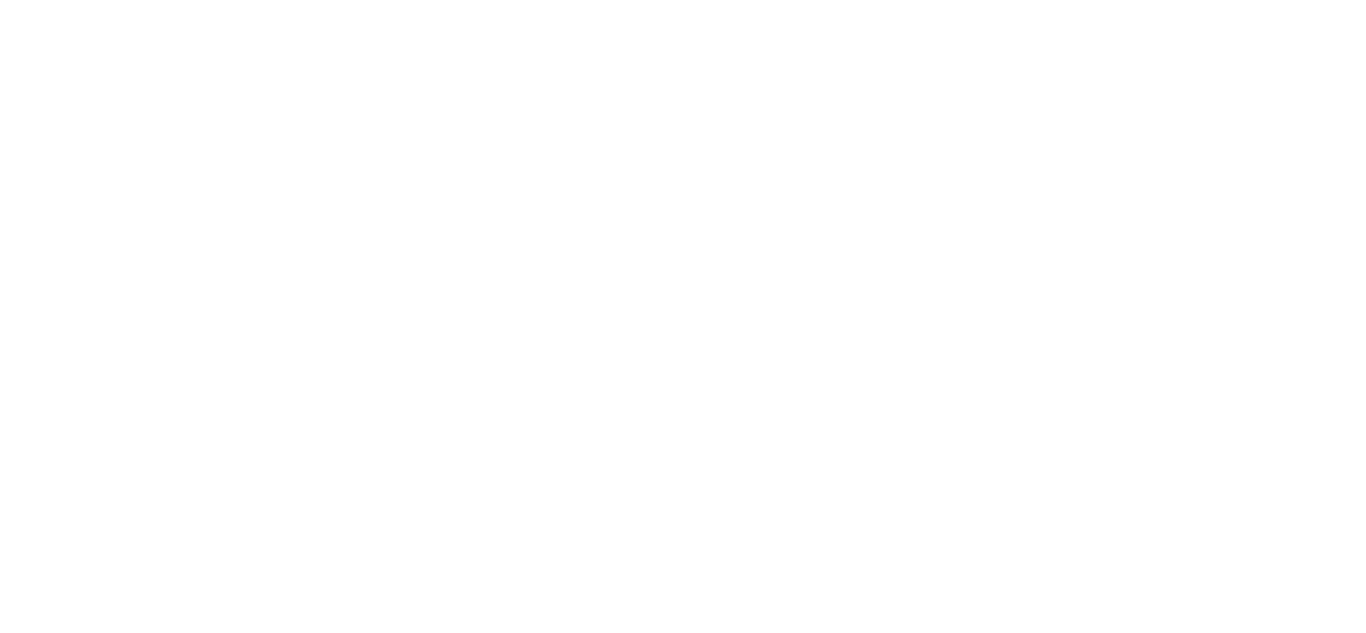 scroll, scrollTop: 0, scrollLeft: 0, axis: both 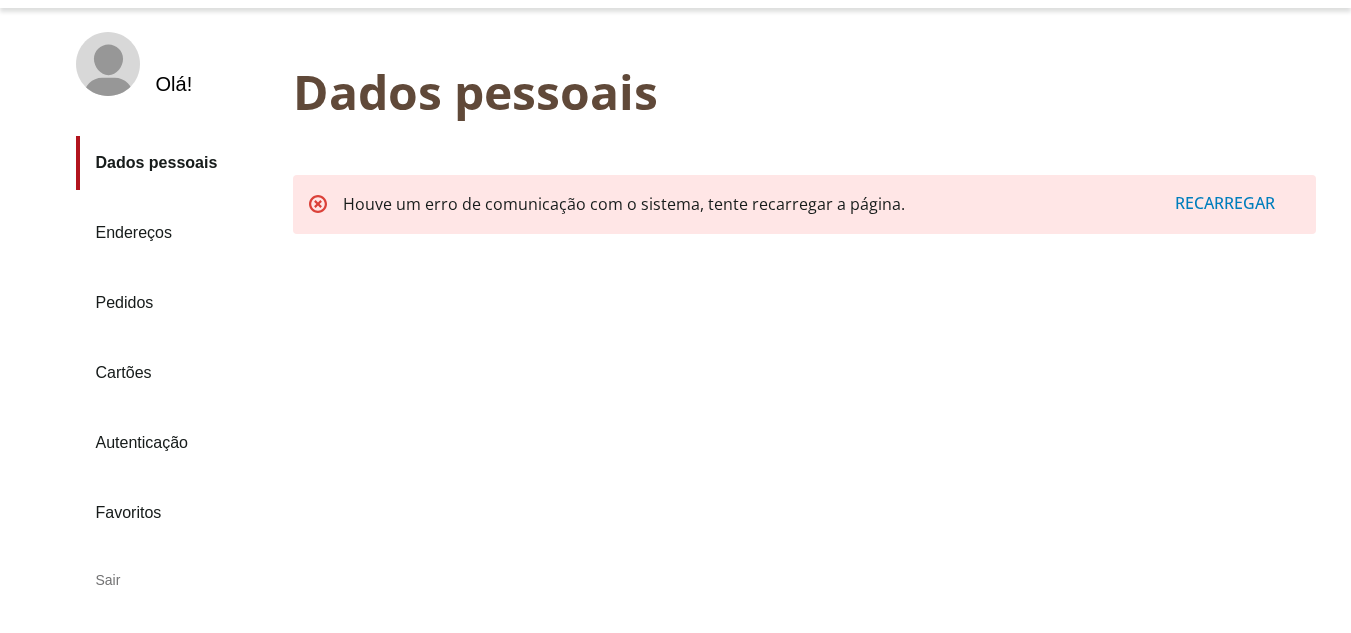 click on "Dados pessoais" at bounding box center (176, 163) 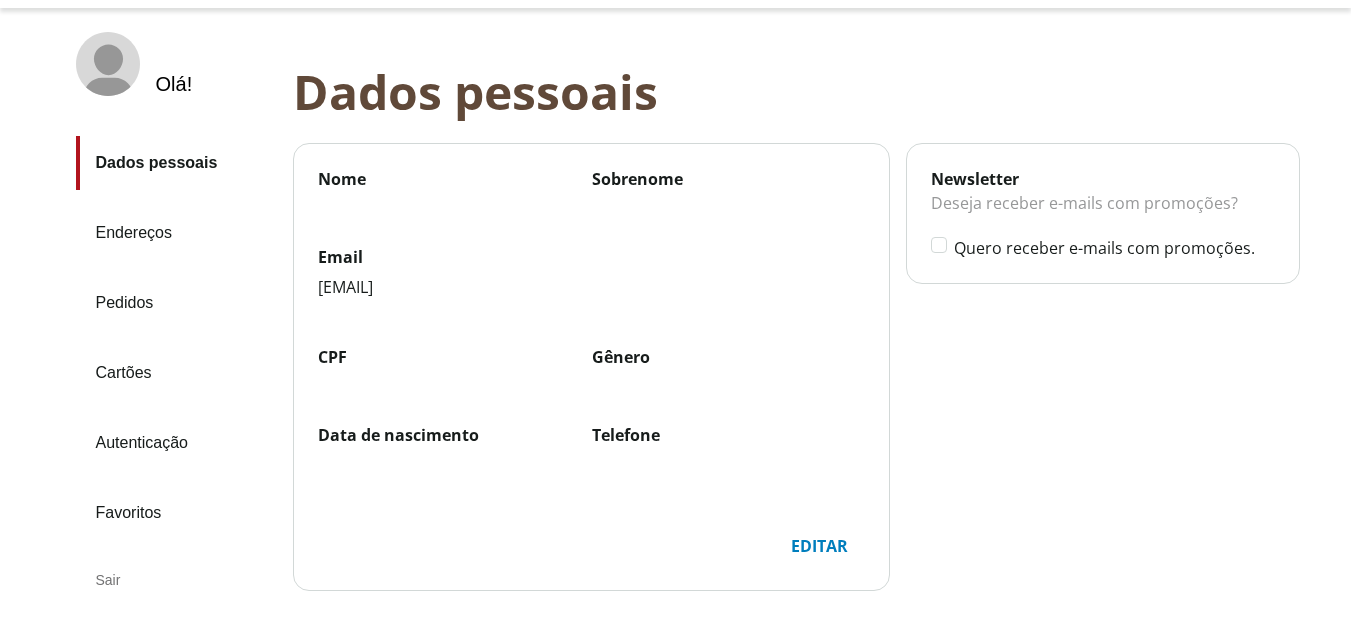 click on "Editar" at bounding box center [819, 546] 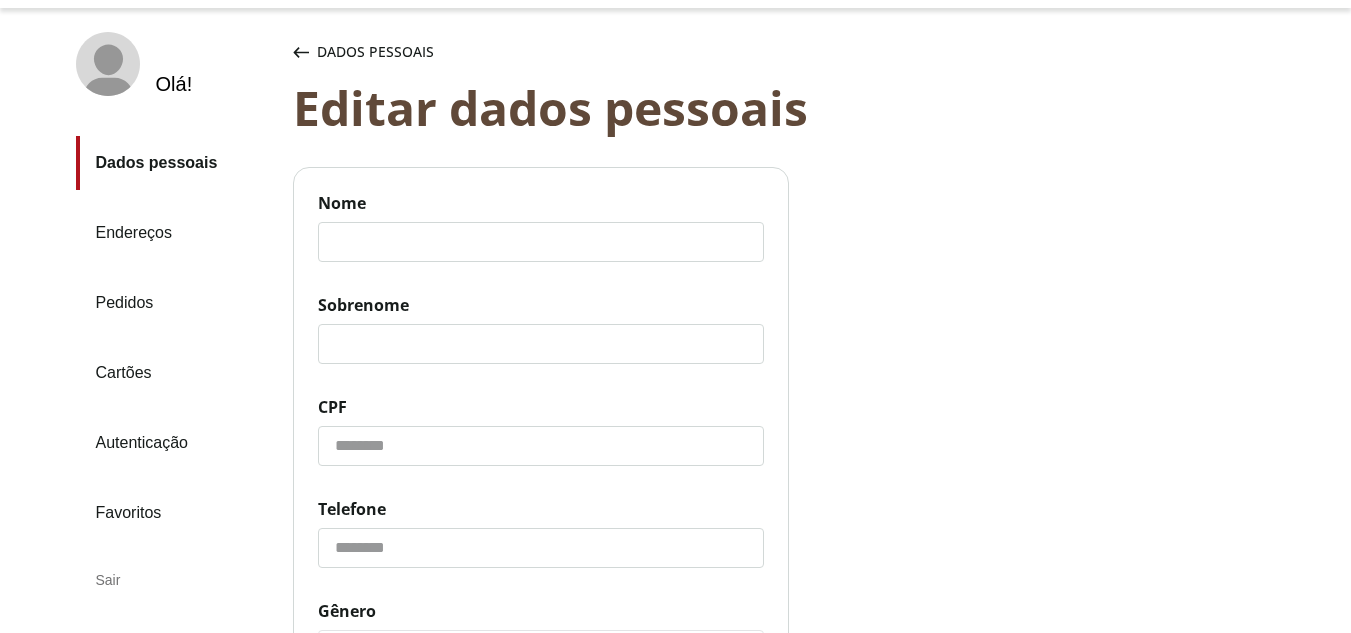 click on "Nome" 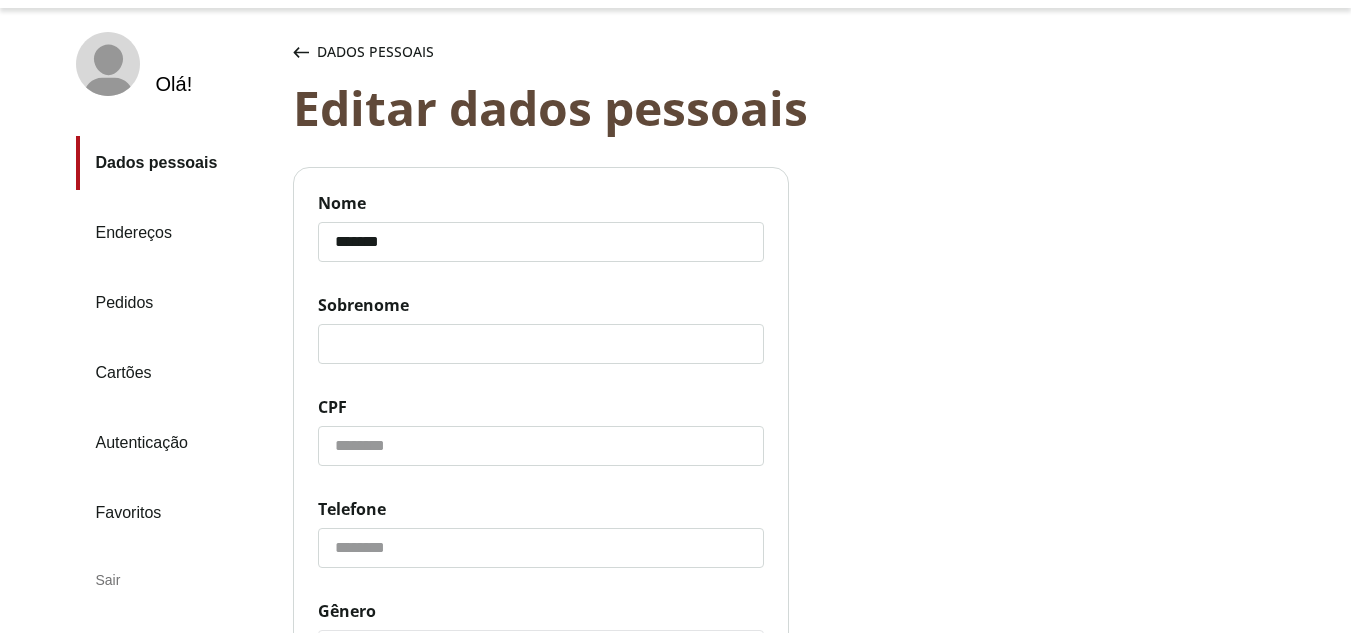 type on "*******" 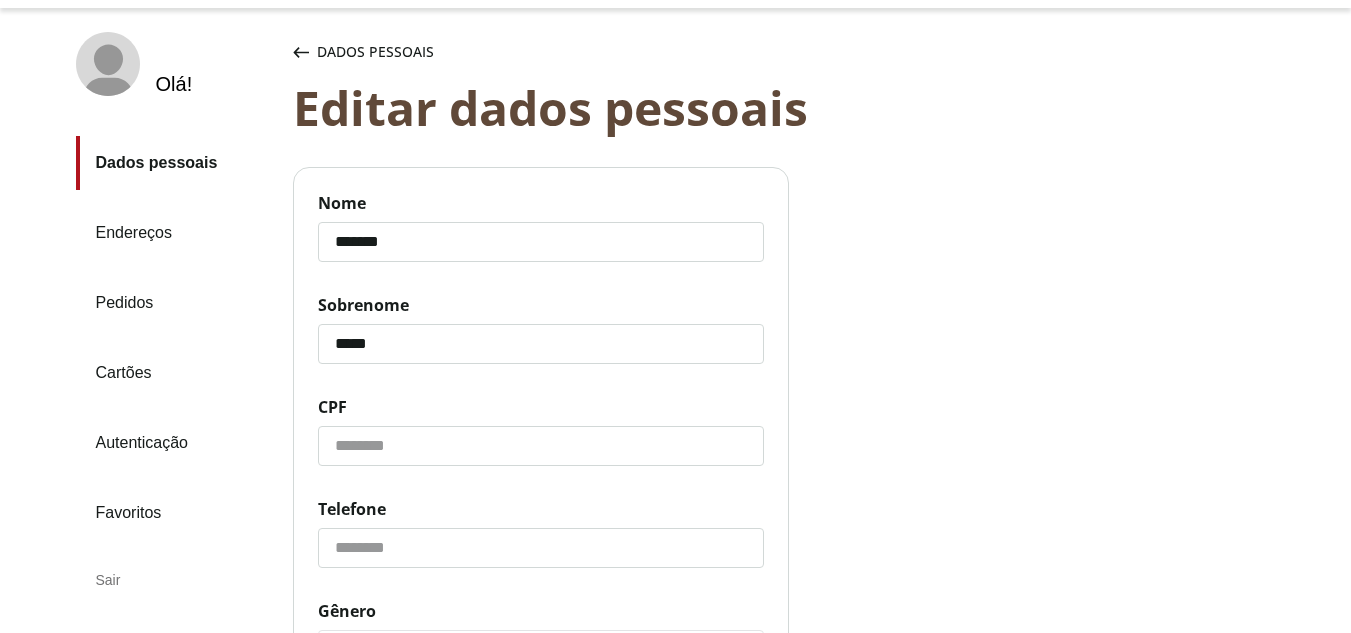type on "*****" 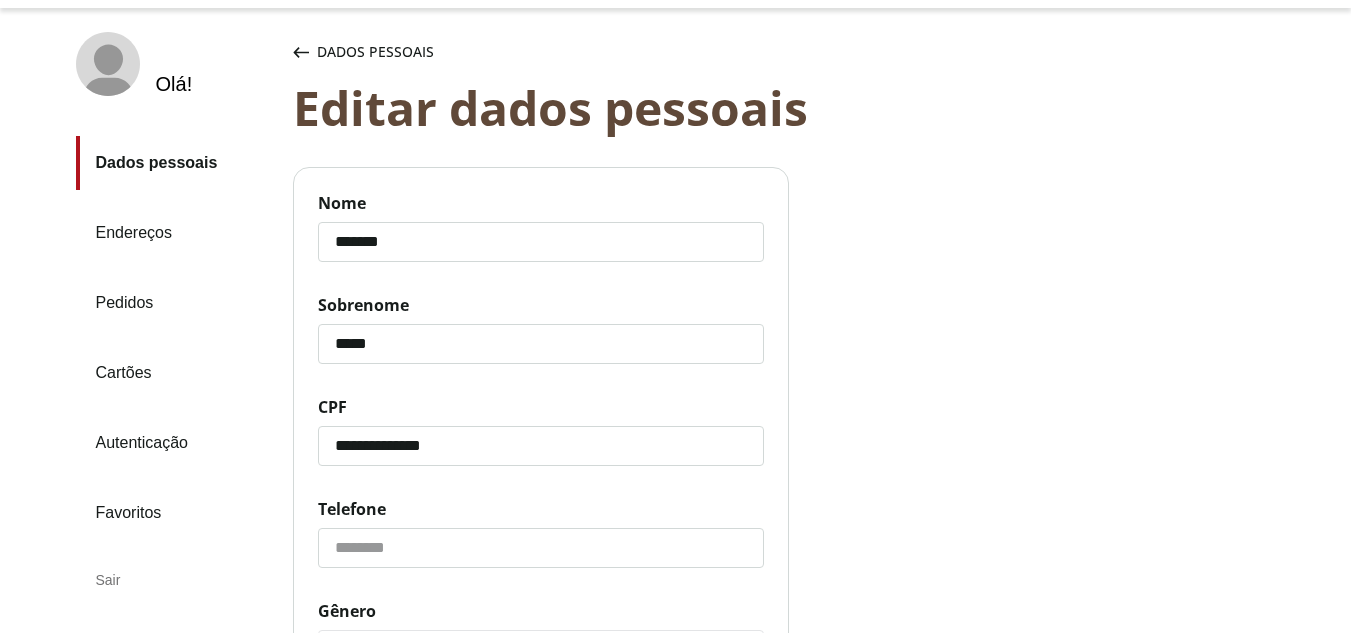 click on "Telefone" 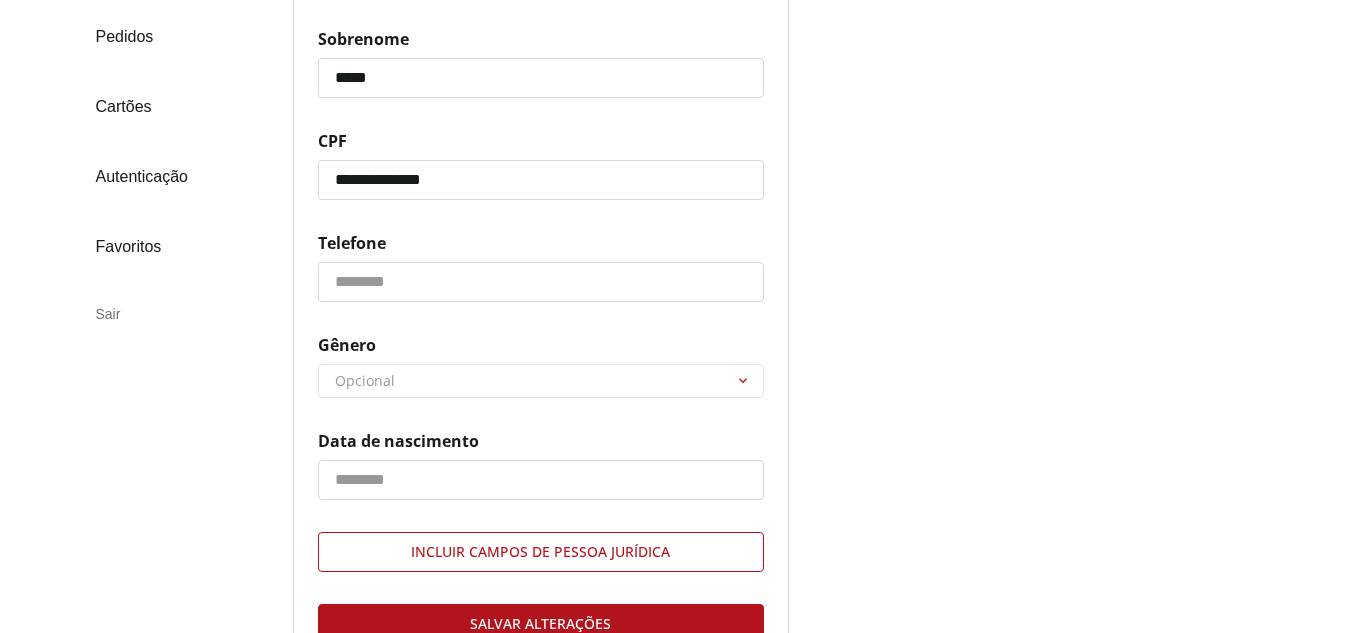scroll, scrollTop: 400, scrollLeft: 0, axis: vertical 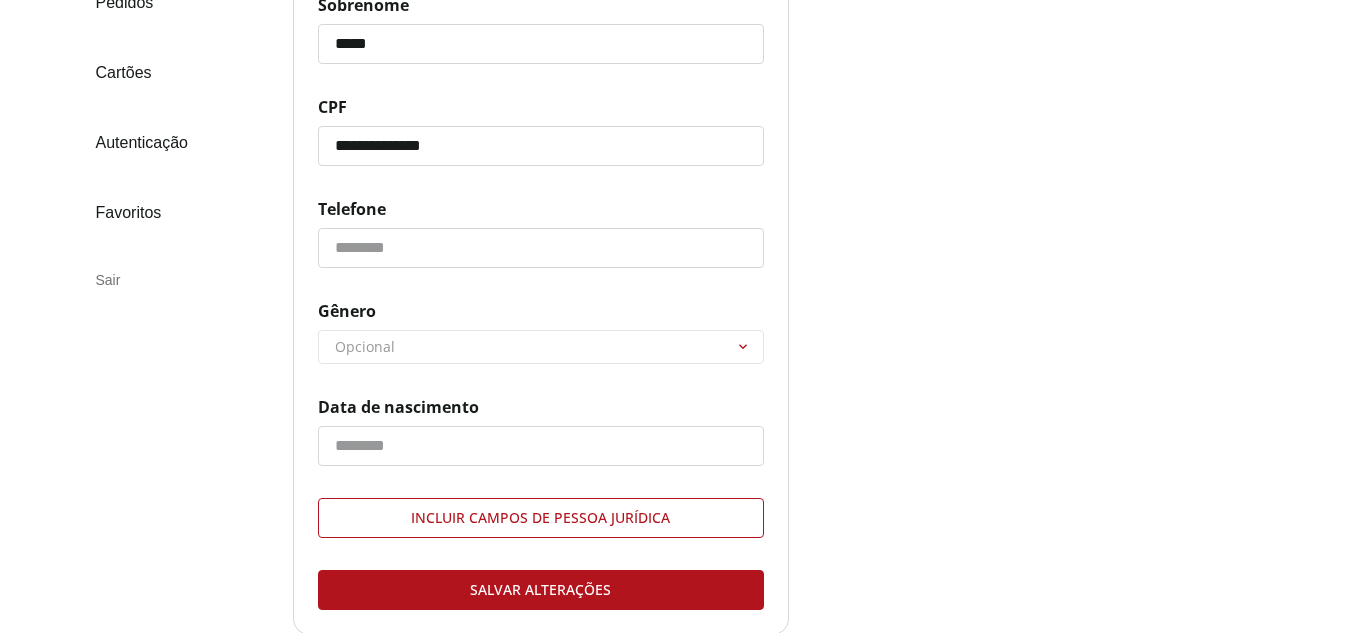 click on "Gênero Opcional ******** ********* ********" at bounding box center [541, 332] 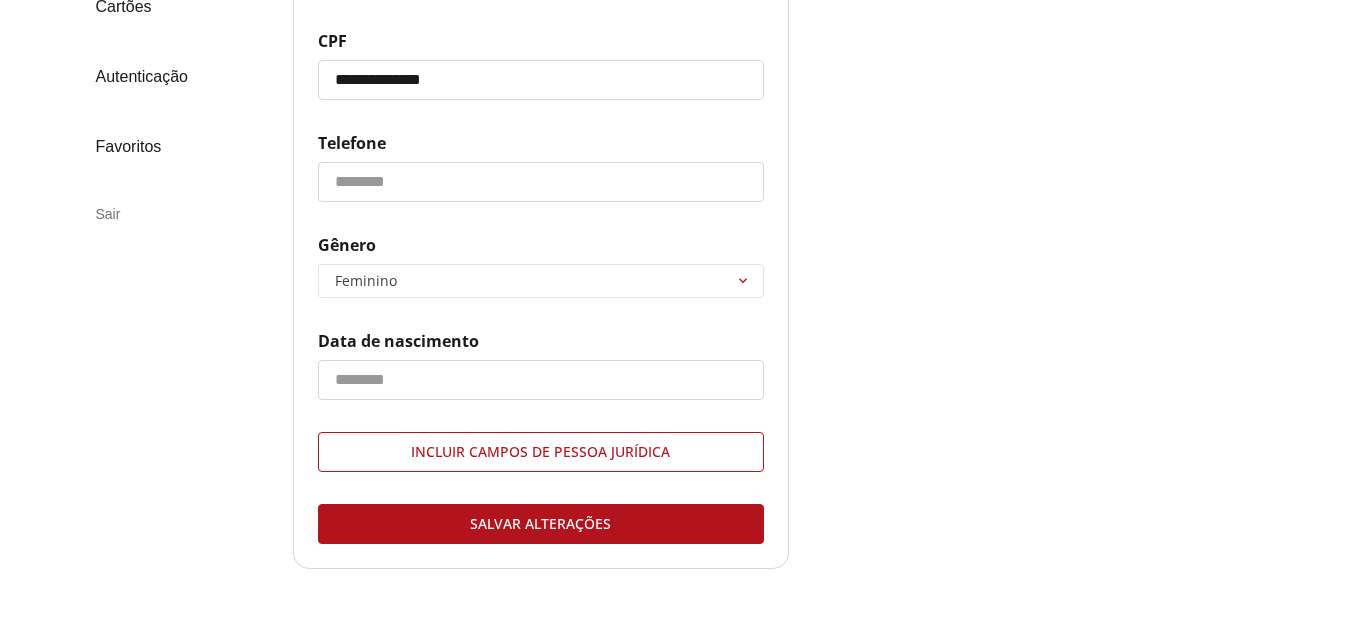 scroll, scrollTop: 500, scrollLeft: 0, axis: vertical 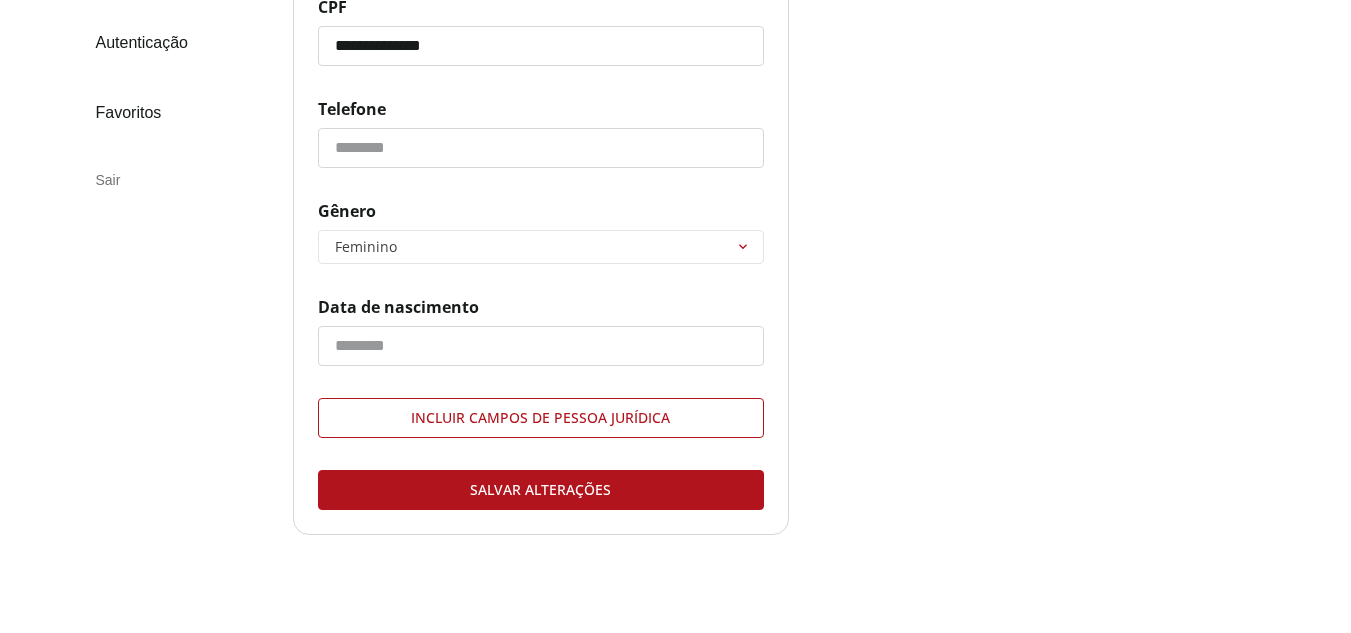 click on "Salvar alterações" at bounding box center (541, 490) 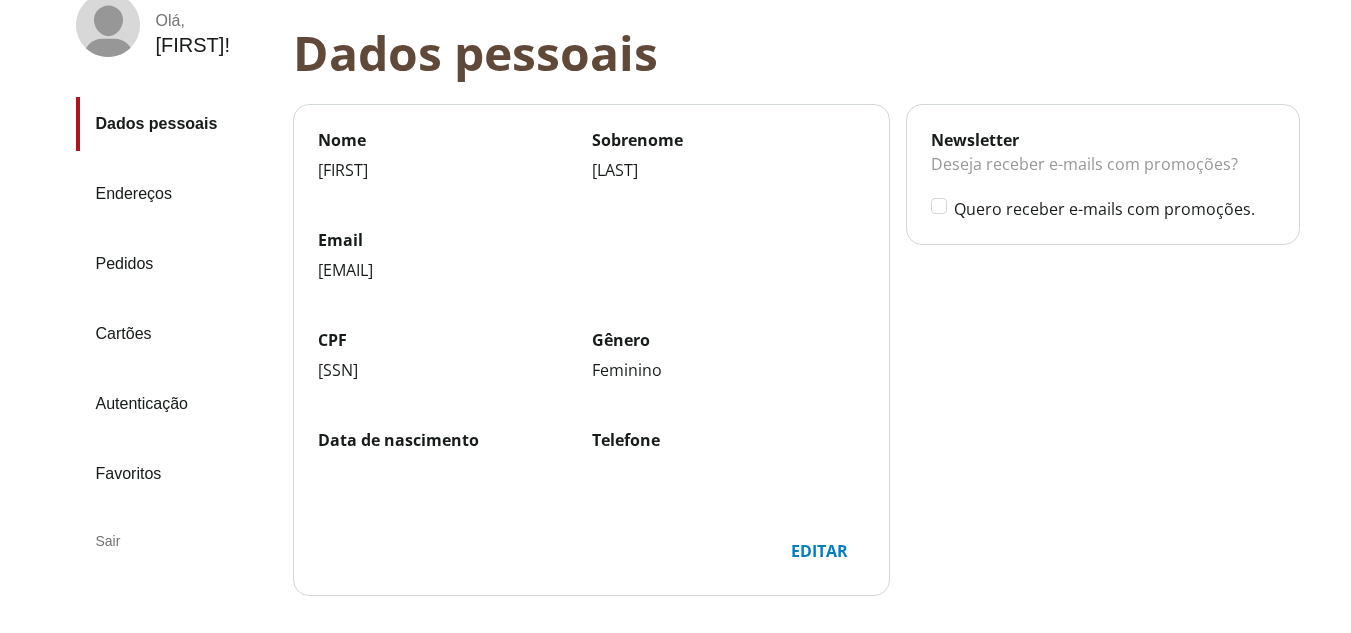 scroll, scrollTop: 0, scrollLeft: 0, axis: both 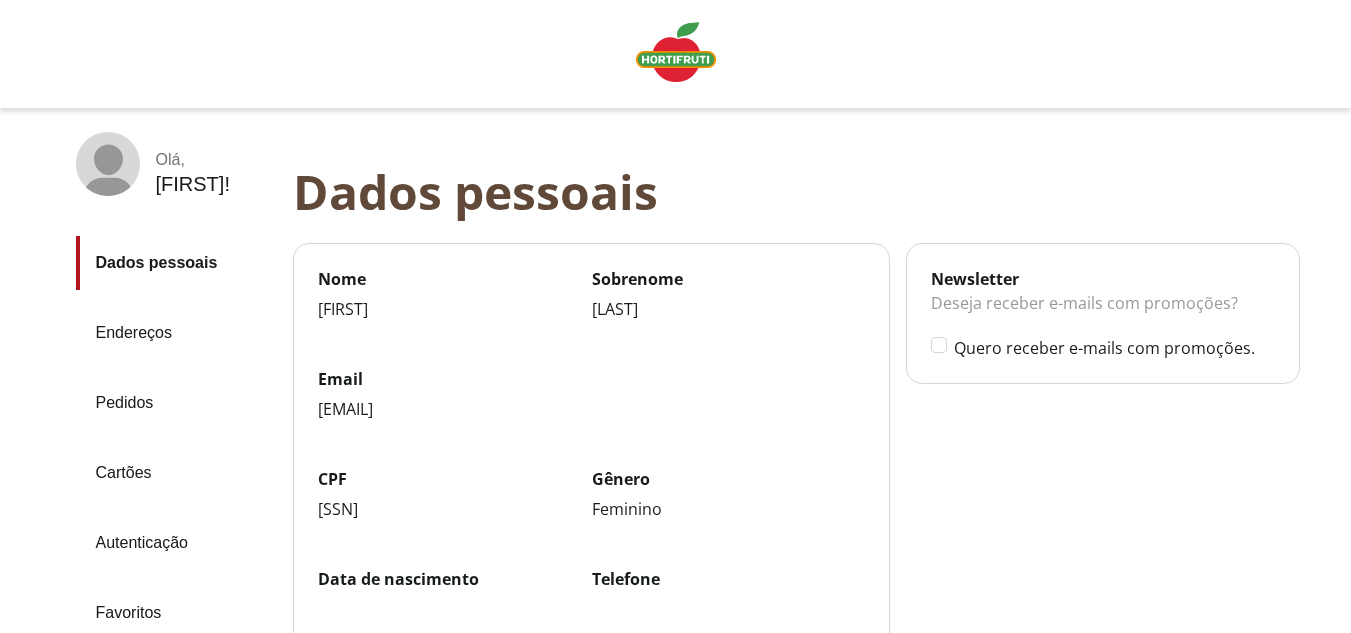 click on "Pedidos" at bounding box center (176, 403) 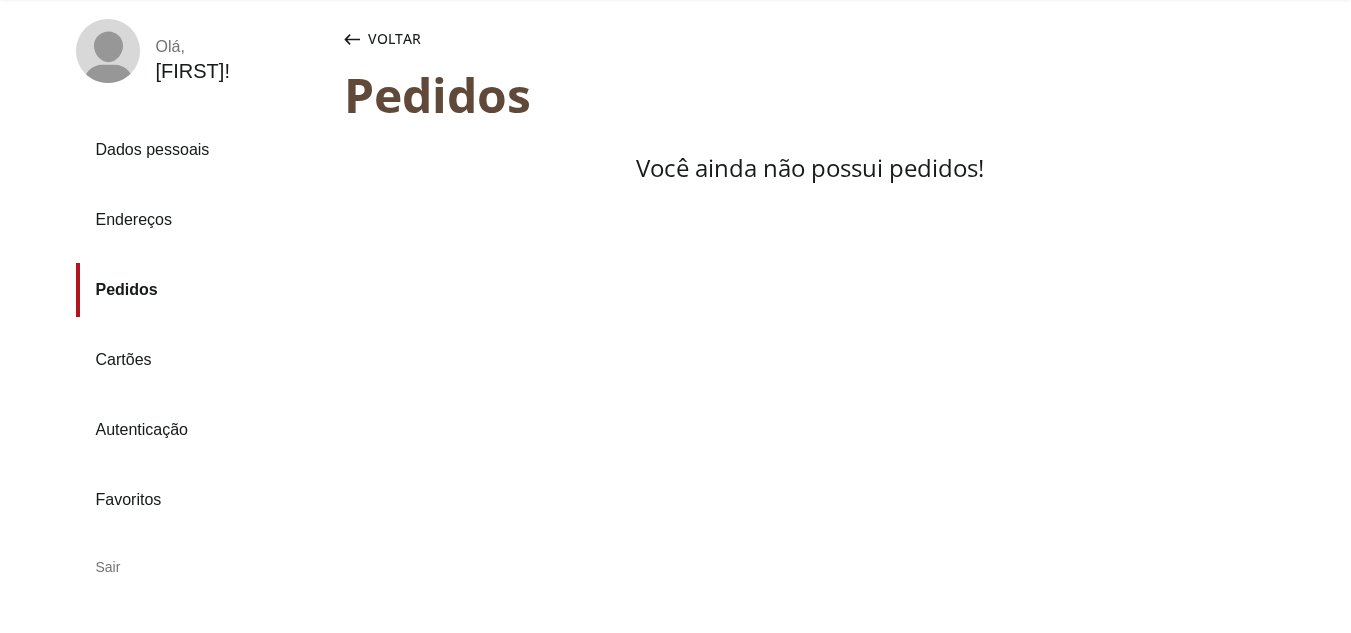 scroll, scrollTop: 215, scrollLeft: 0, axis: vertical 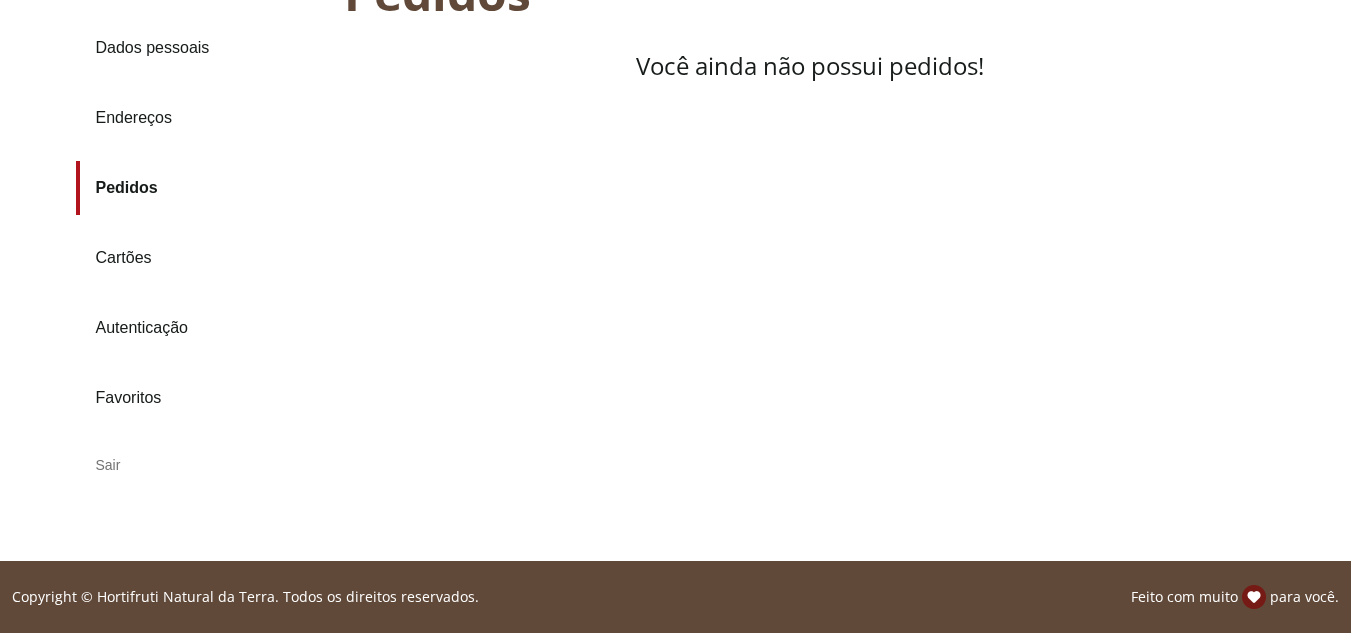 click on "Sair" at bounding box center [202, 465] 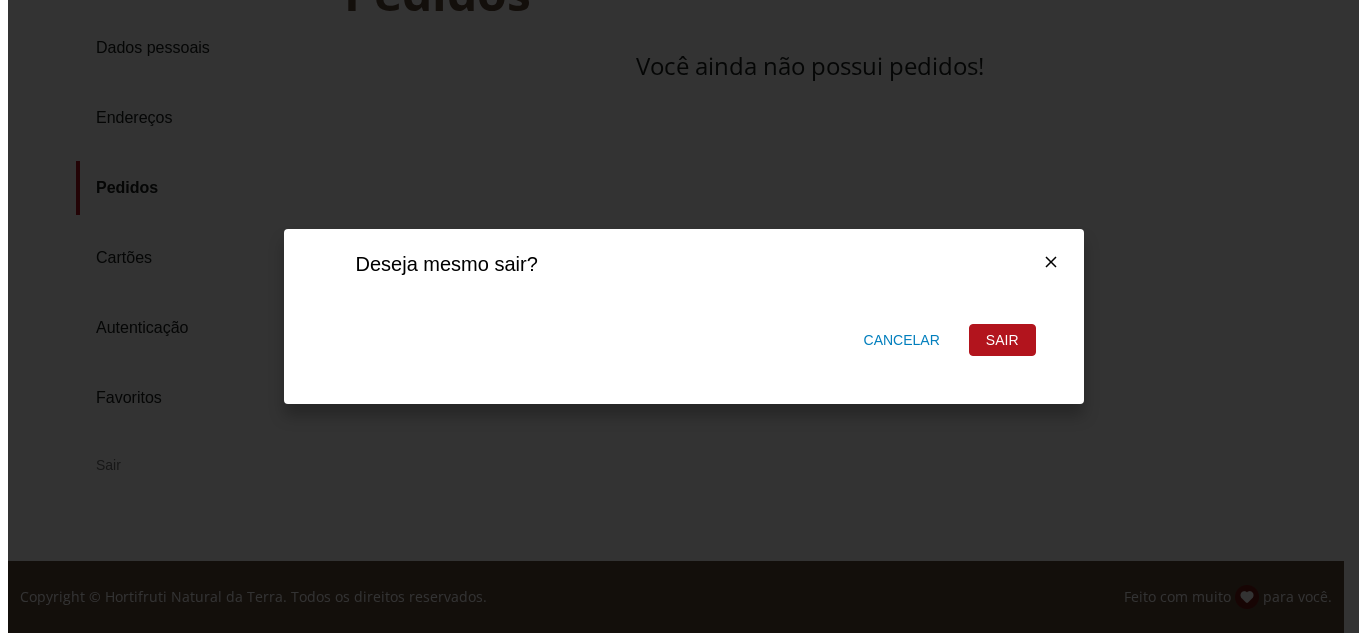 scroll, scrollTop: 0, scrollLeft: 0, axis: both 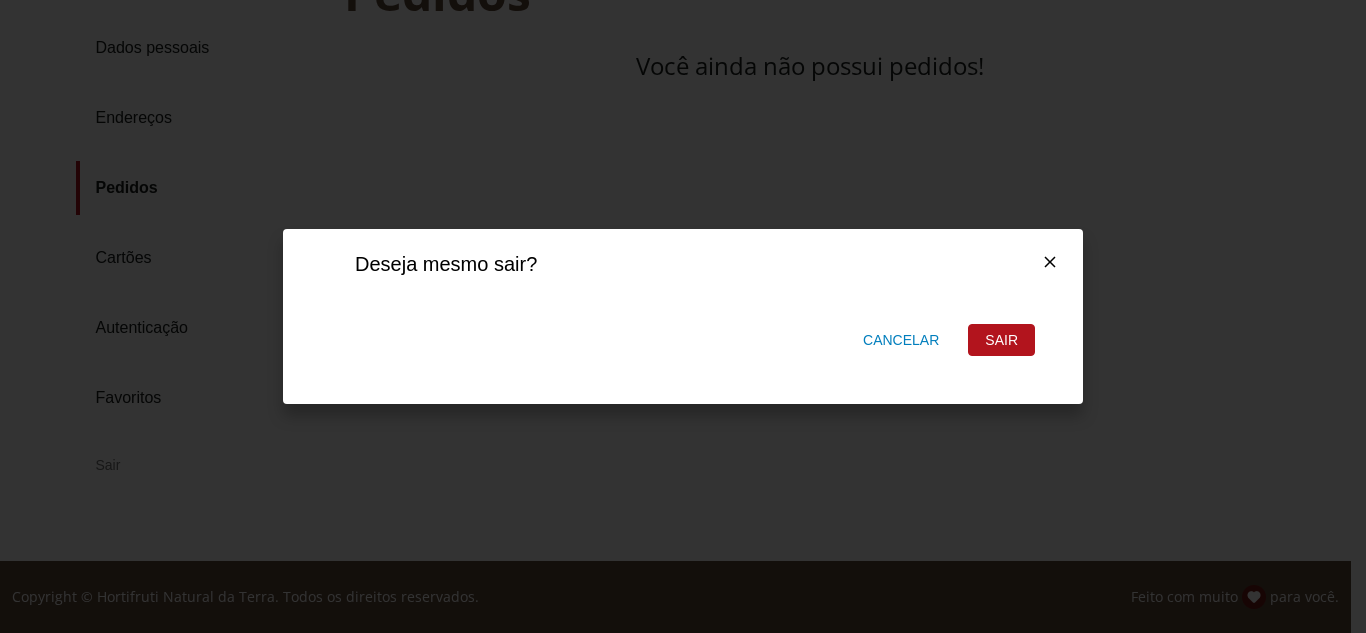 click on "Sair" at bounding box center (1001, 340) 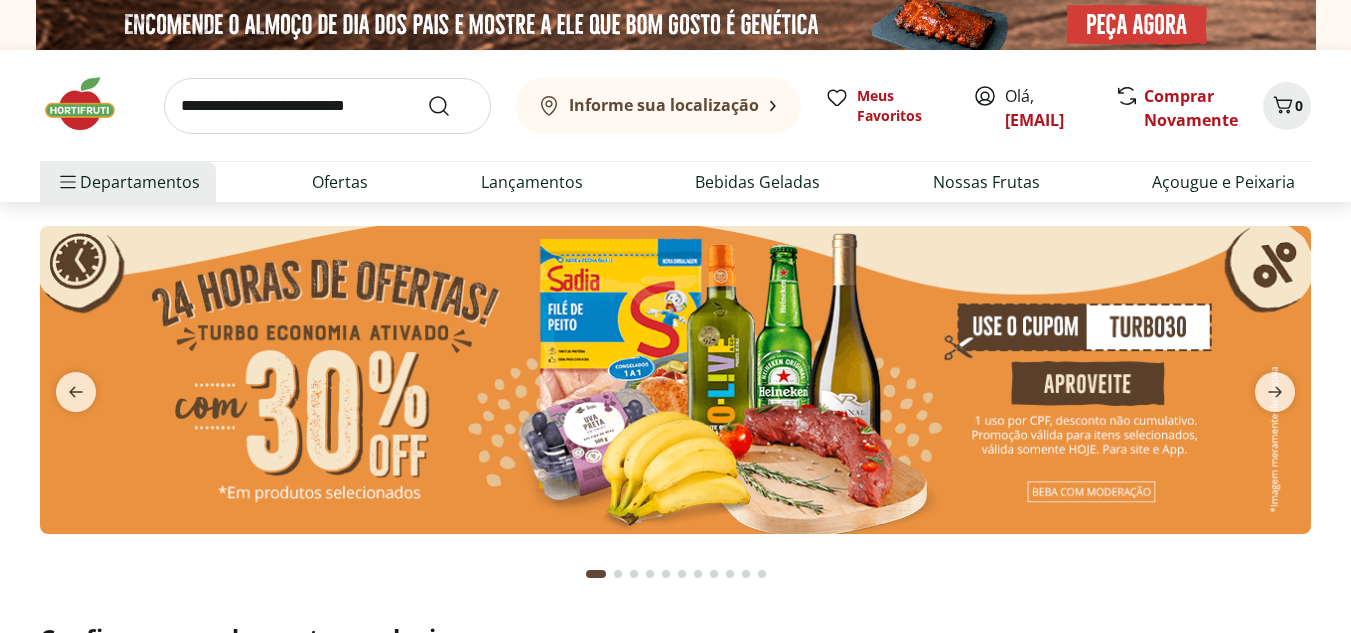scroll, scrollTop: 0, scrollLeft: 0, axis: both 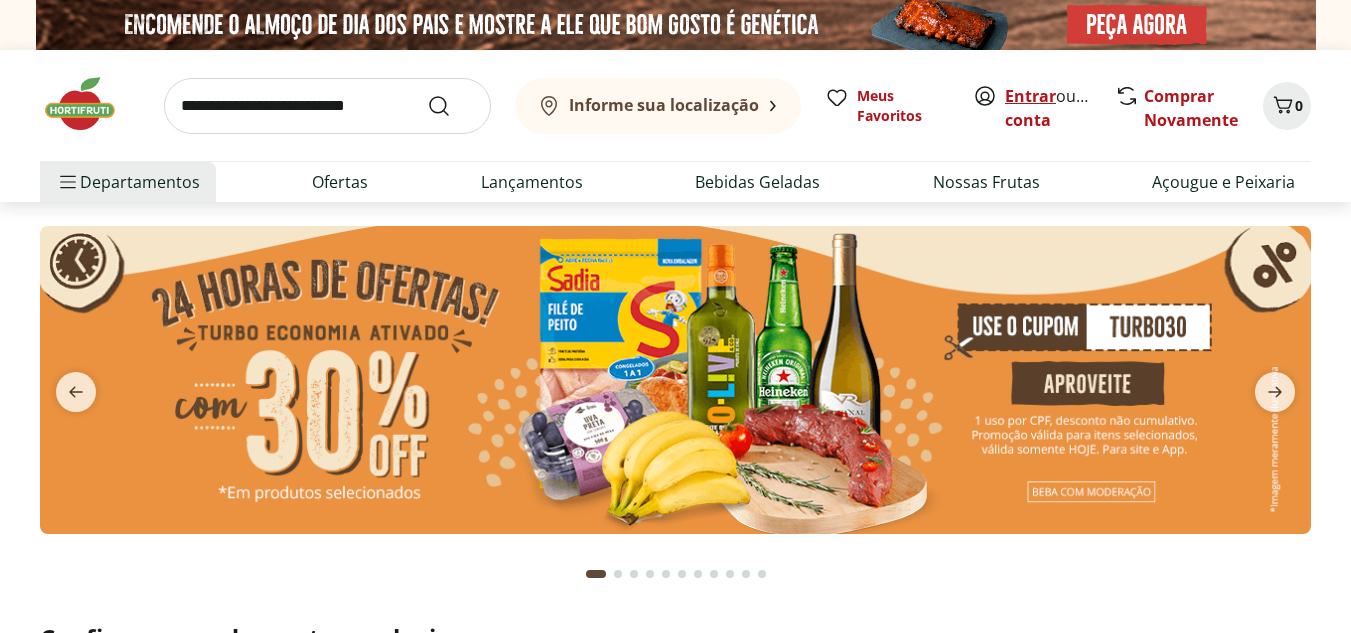 click on "Entrar" at bounding box center (1030, 96) 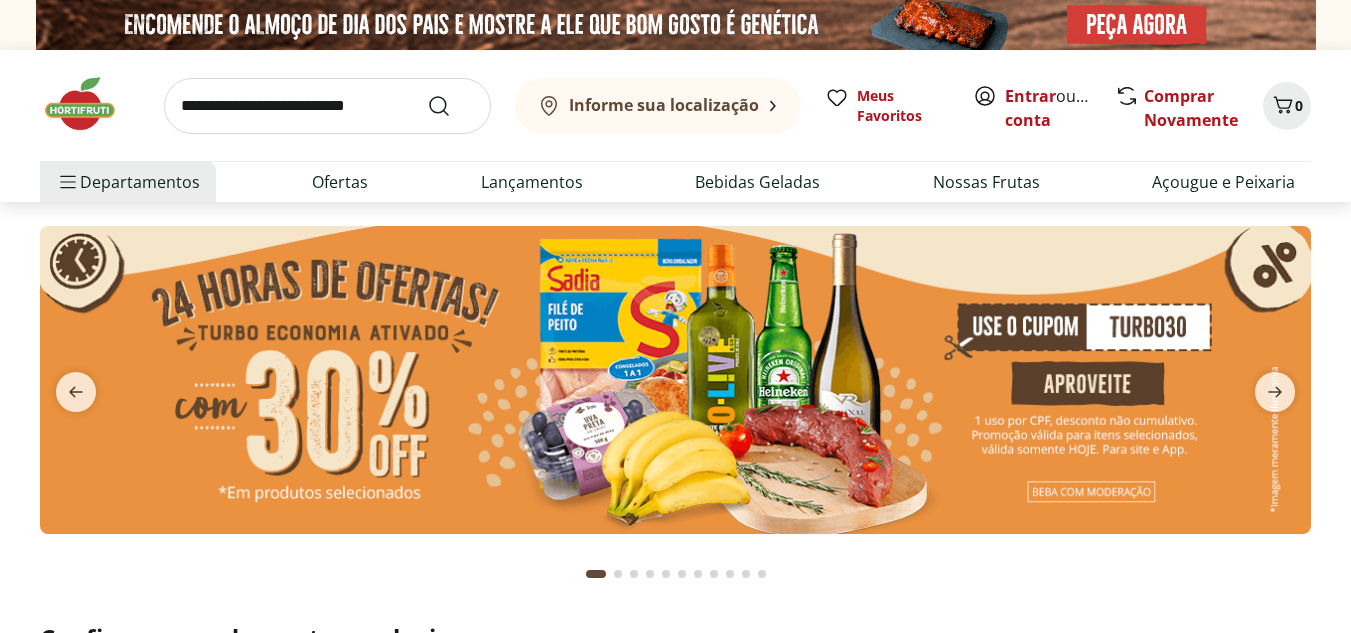 scroll, scrollTop: 0, scrollLeft: 0, axis: both 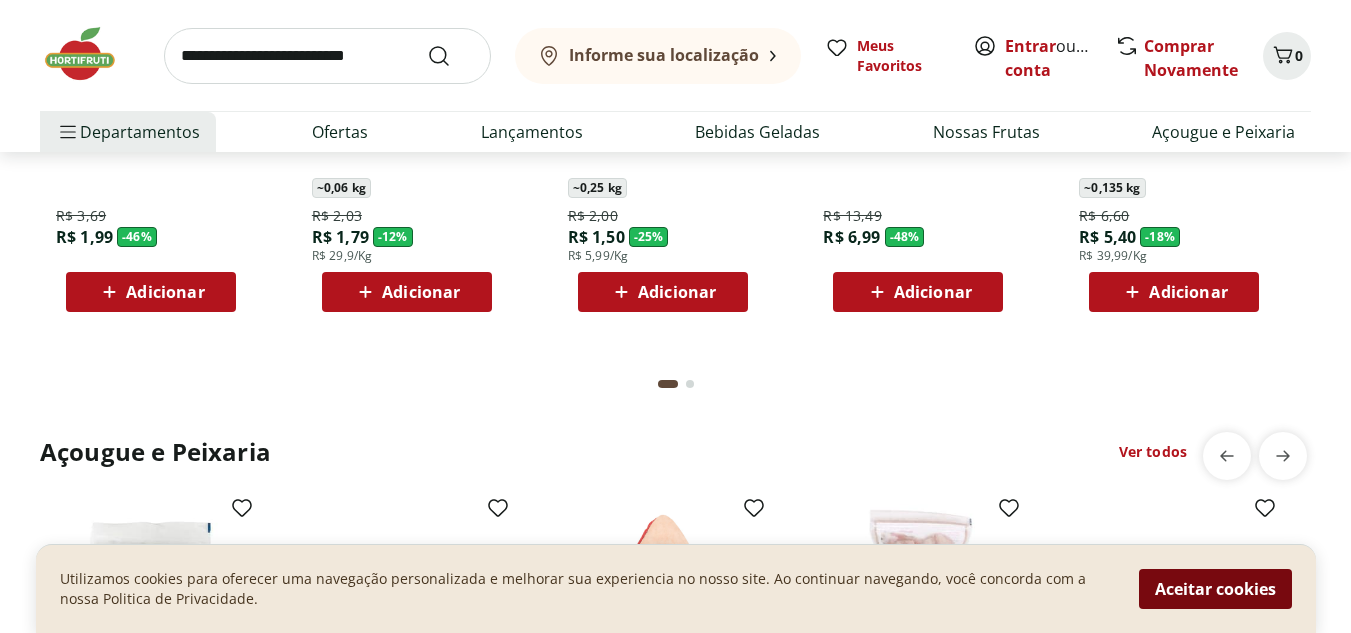 click on "Aceitar cookies" at bounding box center (1215, 589) 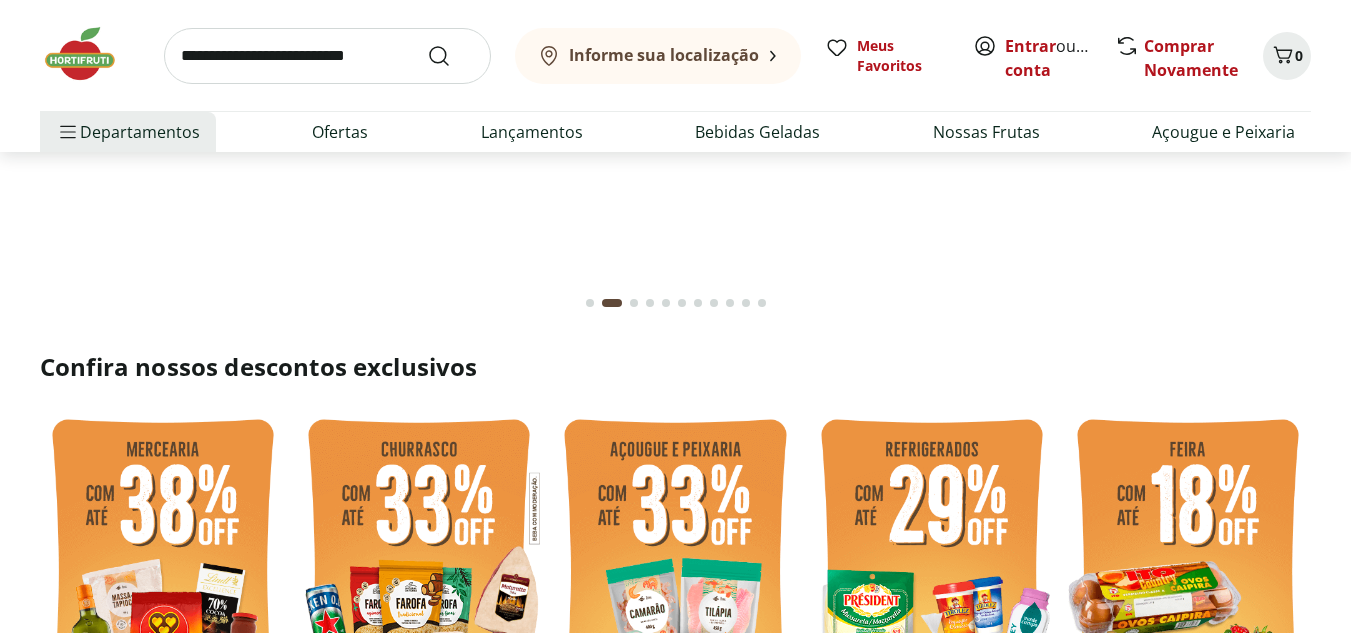 scroll, scrollTop: 100, scrollLeft: 0, axis: vertical 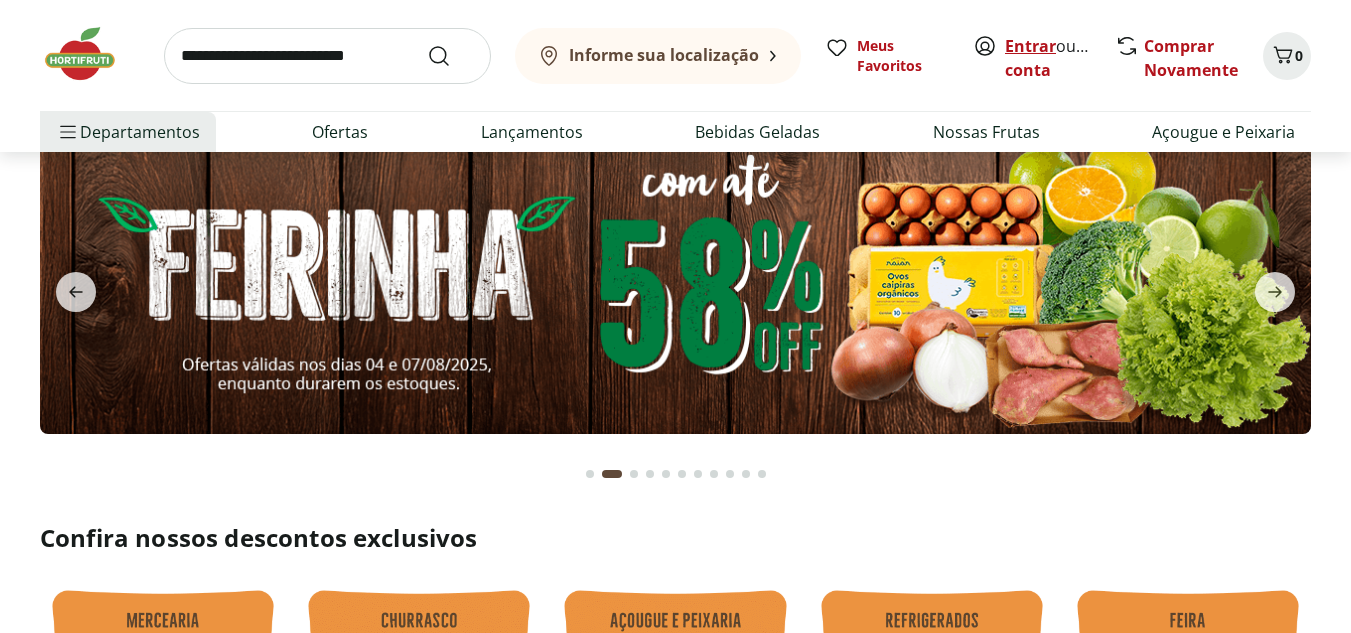 click on "Entrar" at bounding box center [1030, 46] 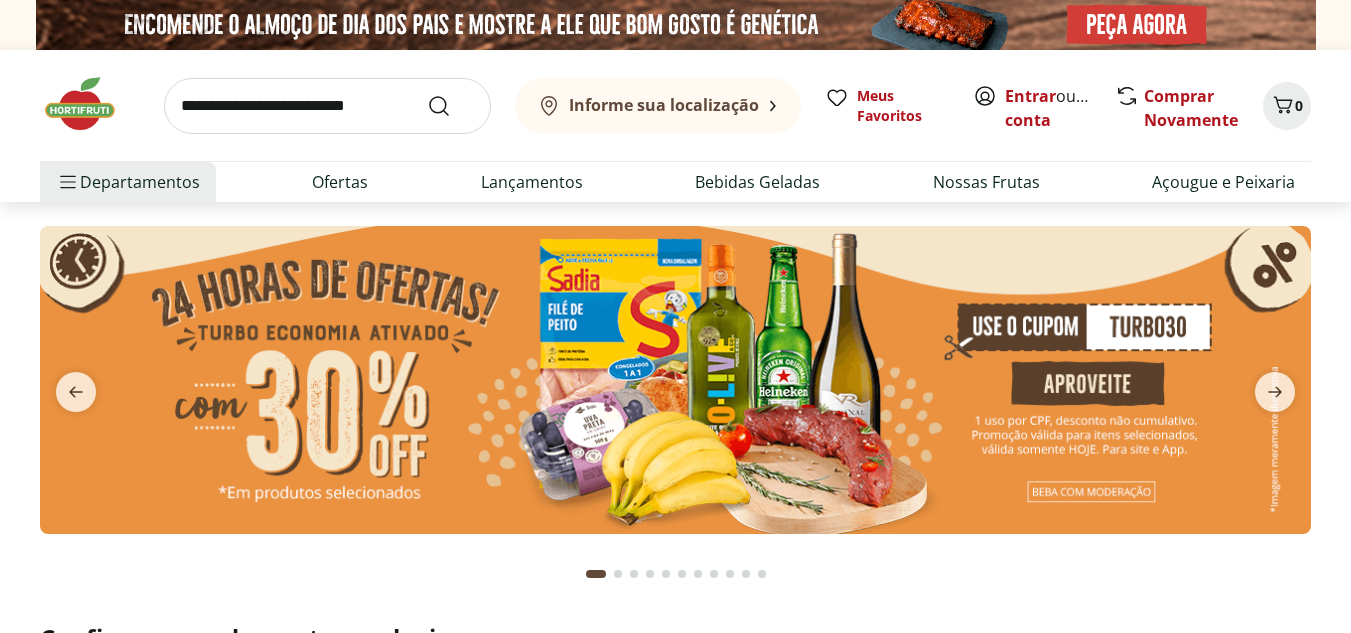 scroll, scrollTop: 0, scrollLeft: 0, axis: both 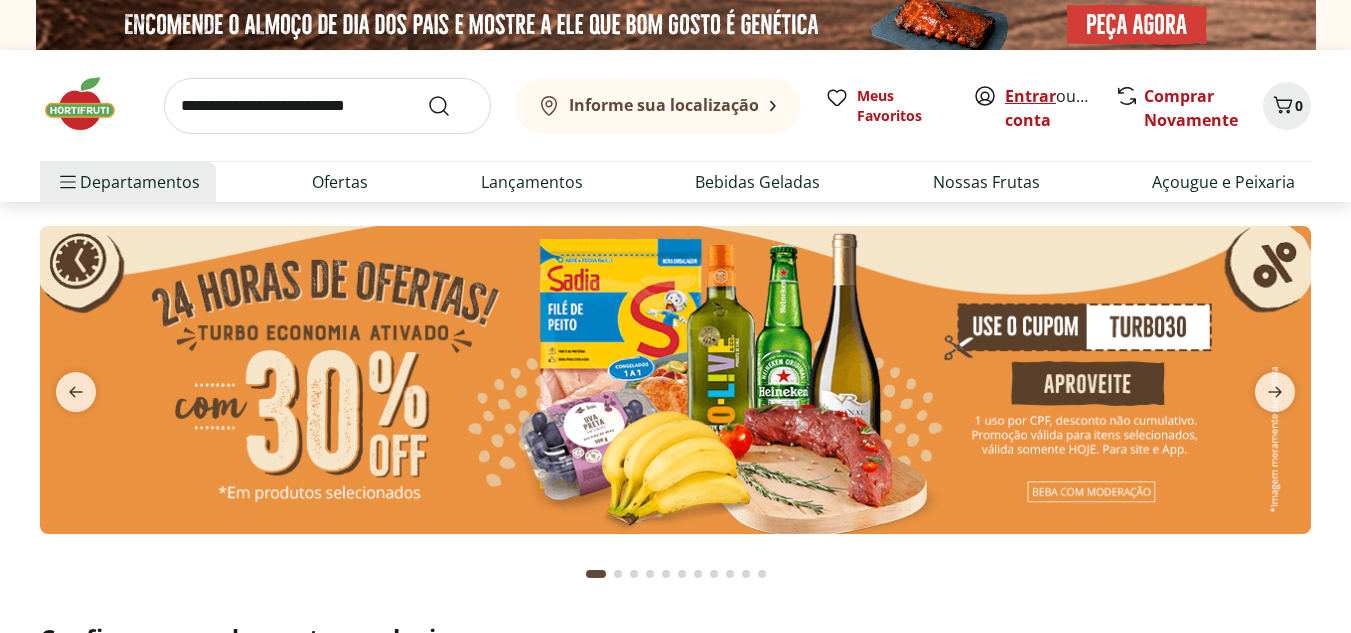 click on "Entrar" at bounding box center [1030, 96] 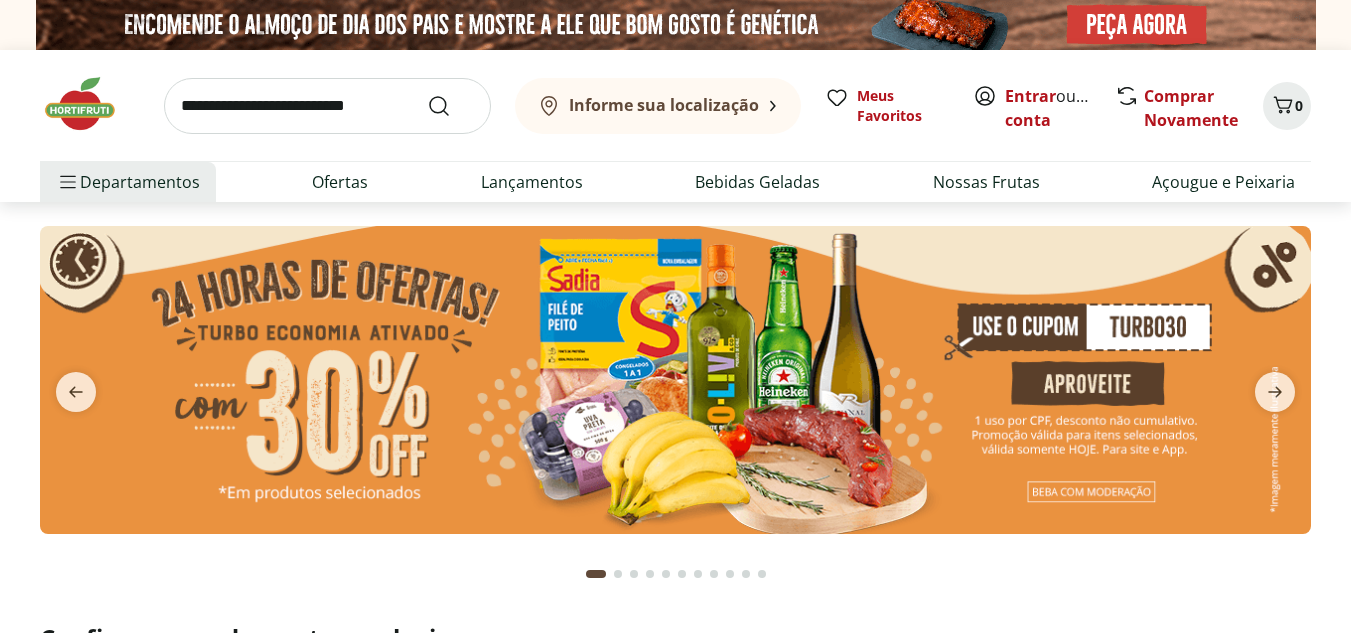 scroll, scrollTop: 0, scrollLeft: 0, axis: both 